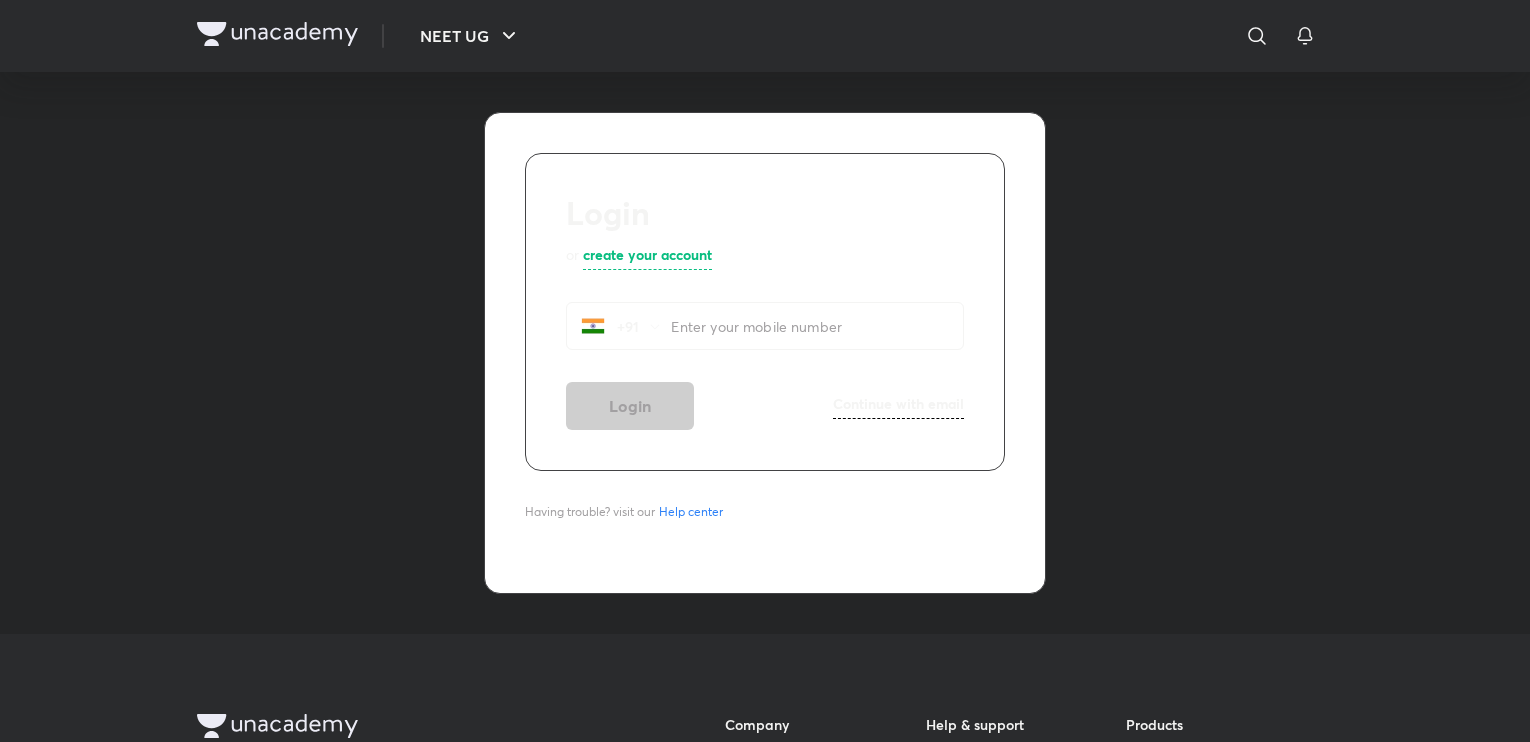 scroll, scrollTop: 0, scrollLeft: 0, axis: both 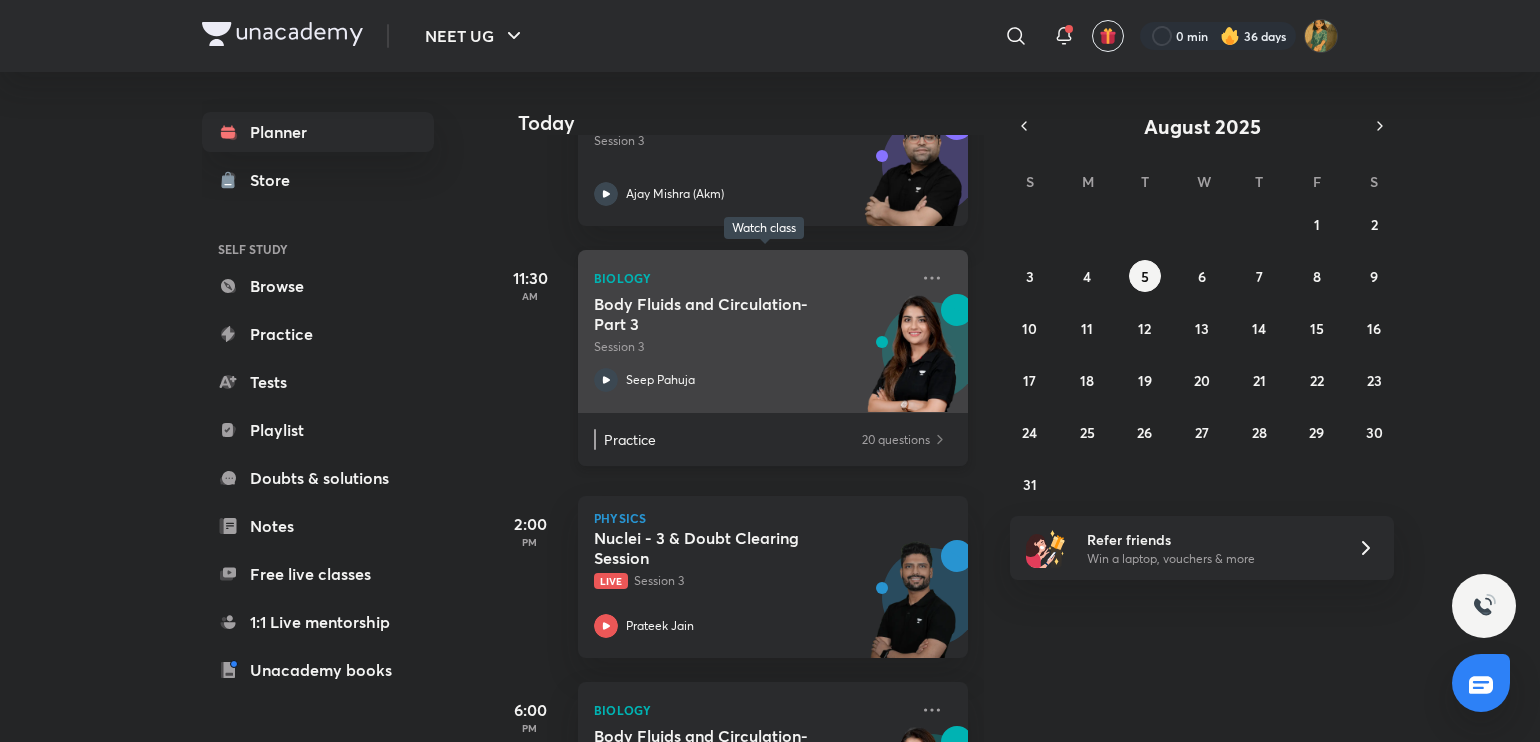 click 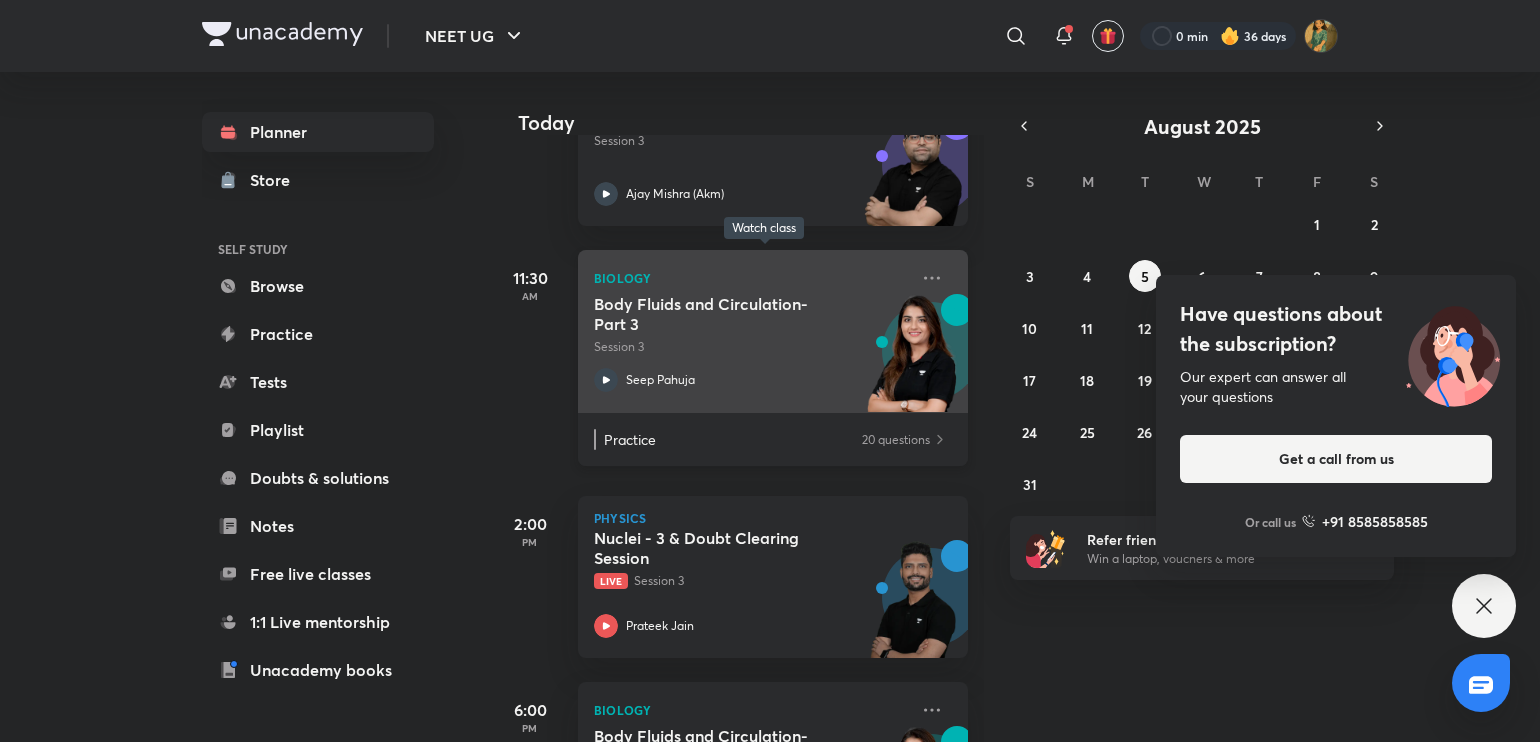 click 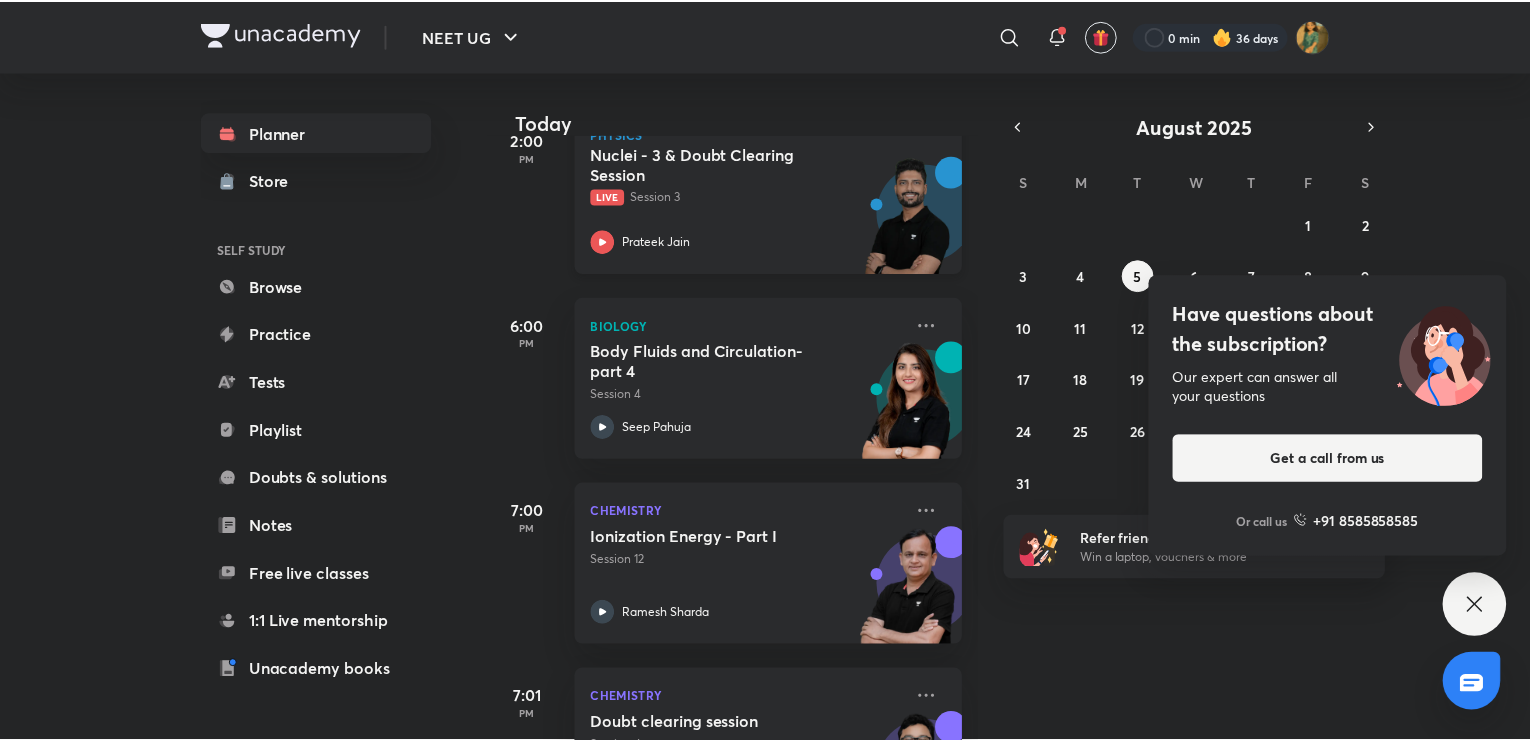 scroll, scrollTop: 574, scrollLeft: 0, axis: vertical 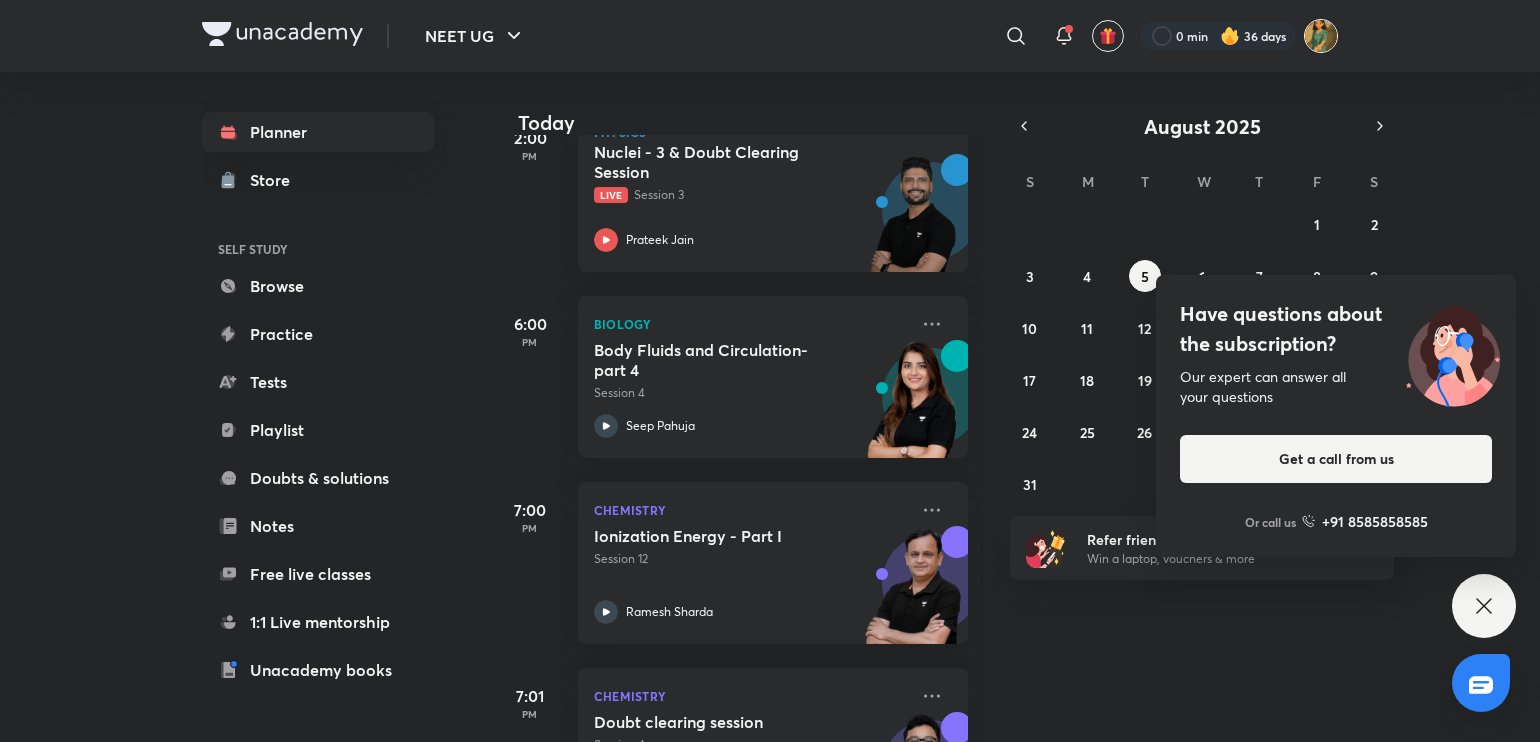 click at bounding box center [1321, 36] 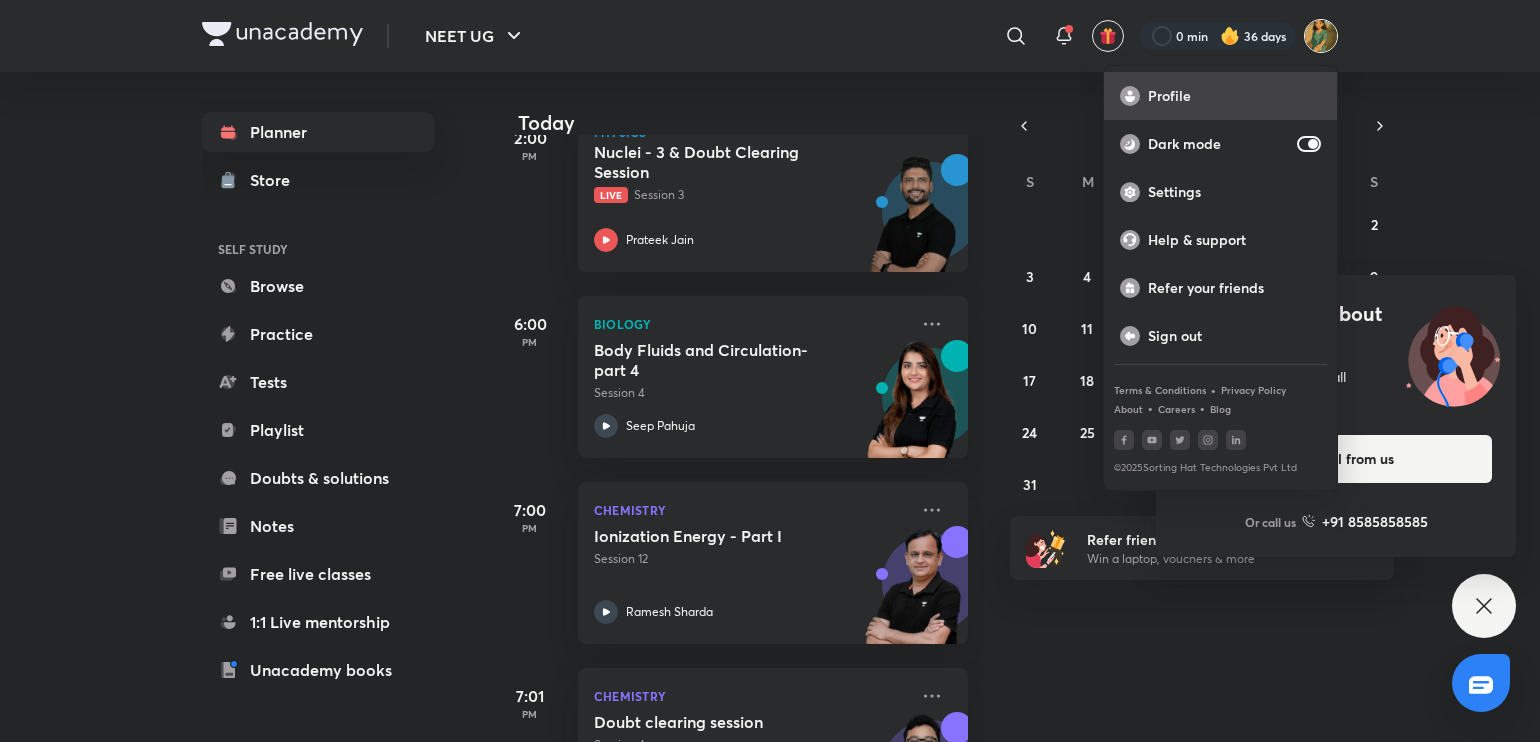 click on "Profile" at bounding box center [1234, 96] 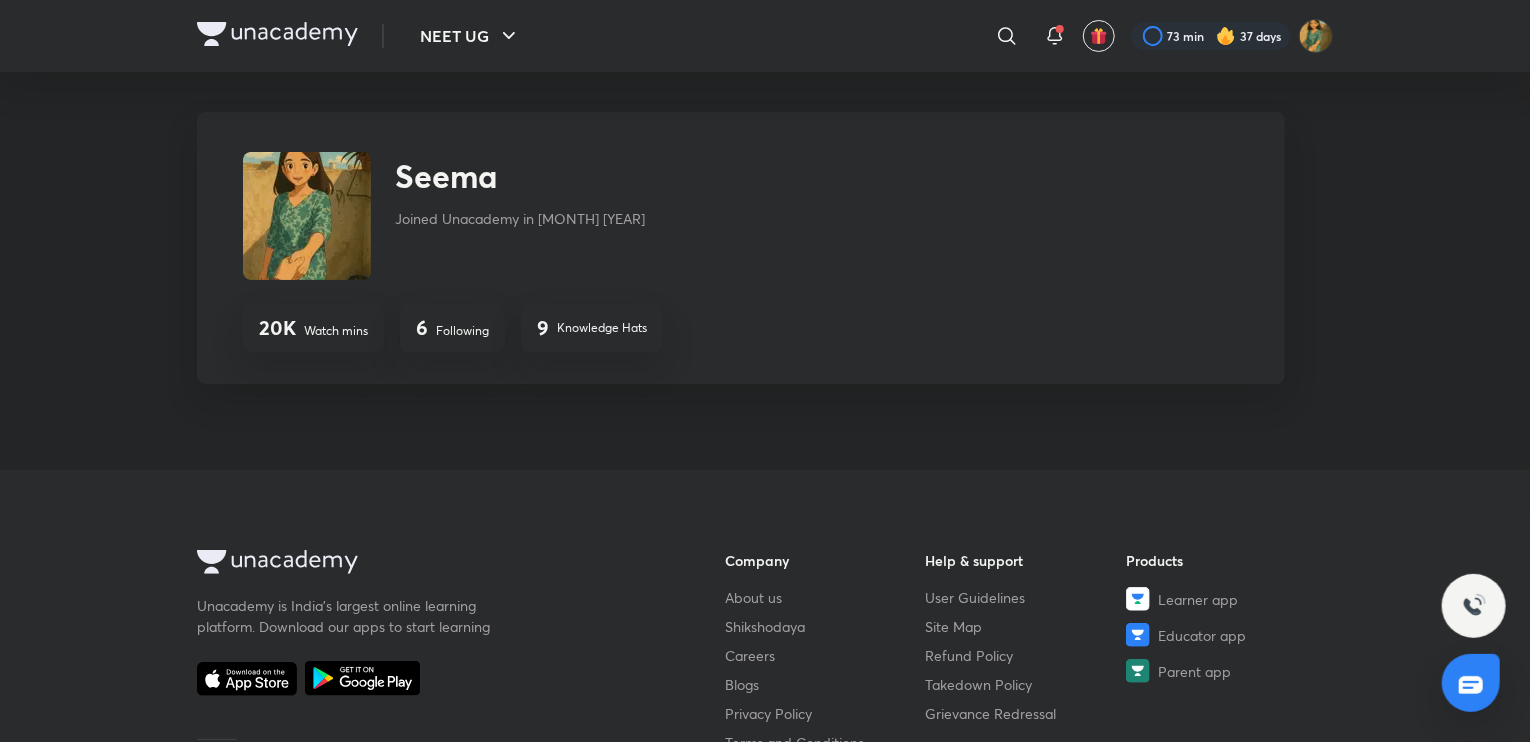click on "6 Following" at bounding box center (452, 328) 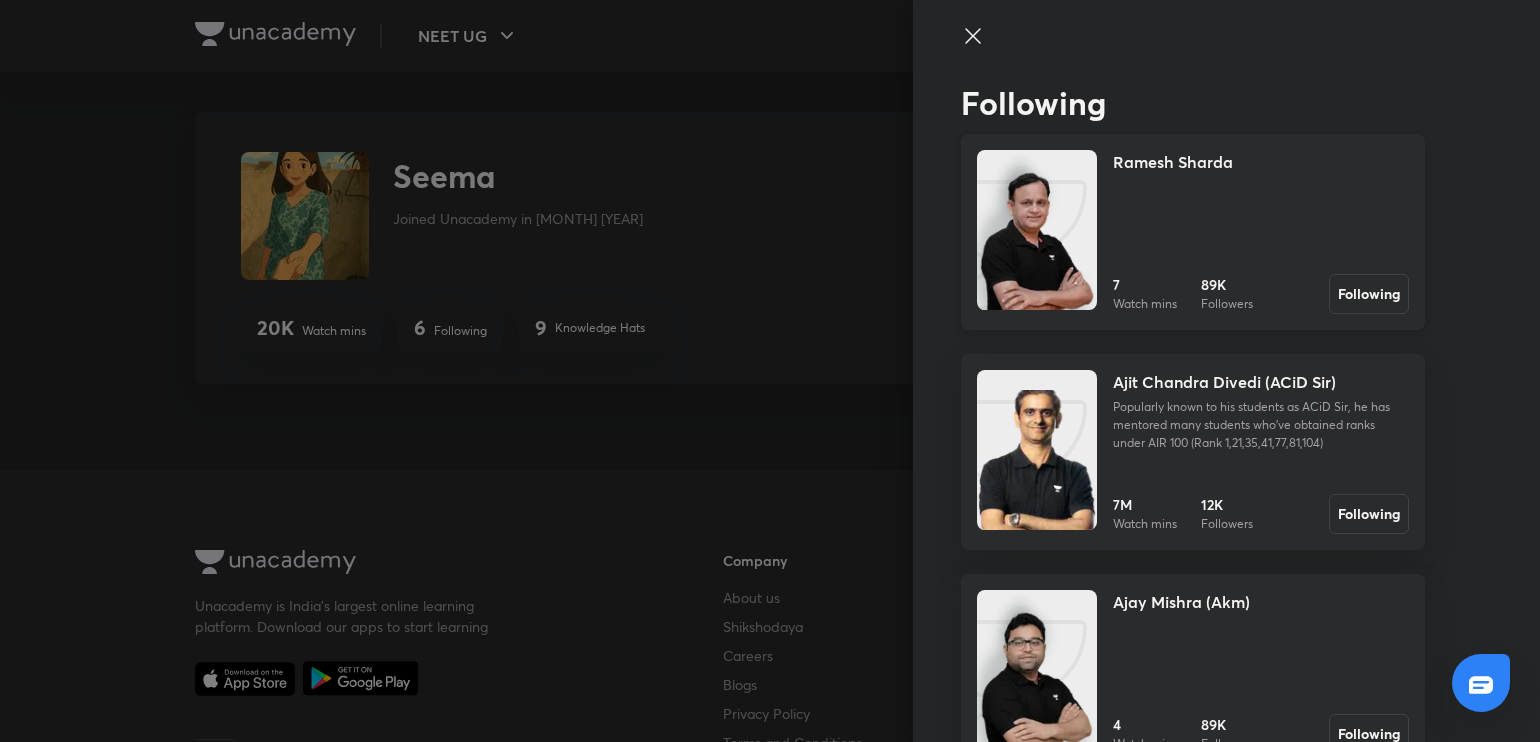 click at bounding box center (1037, 250) 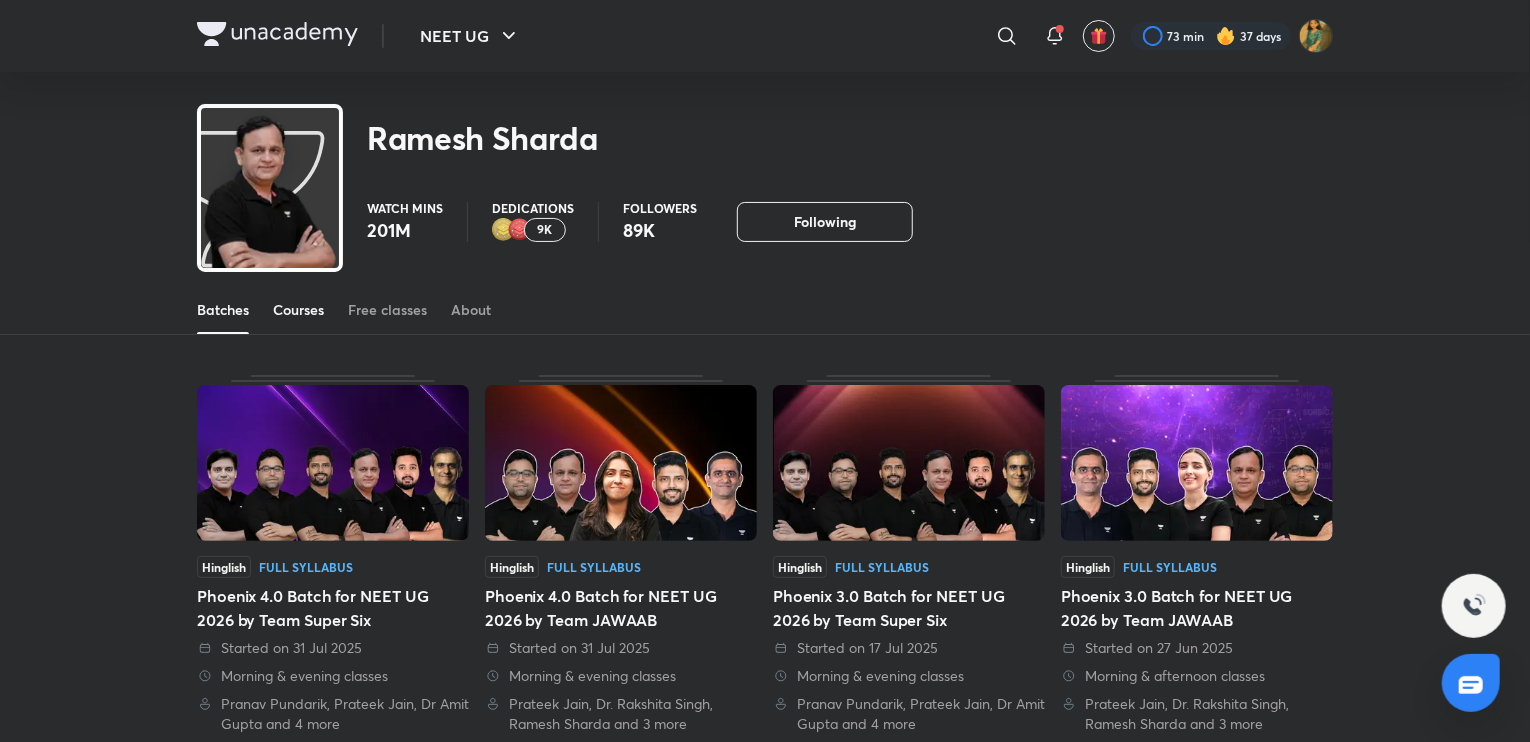 click on "Courses" at bounding box center [298, 310] 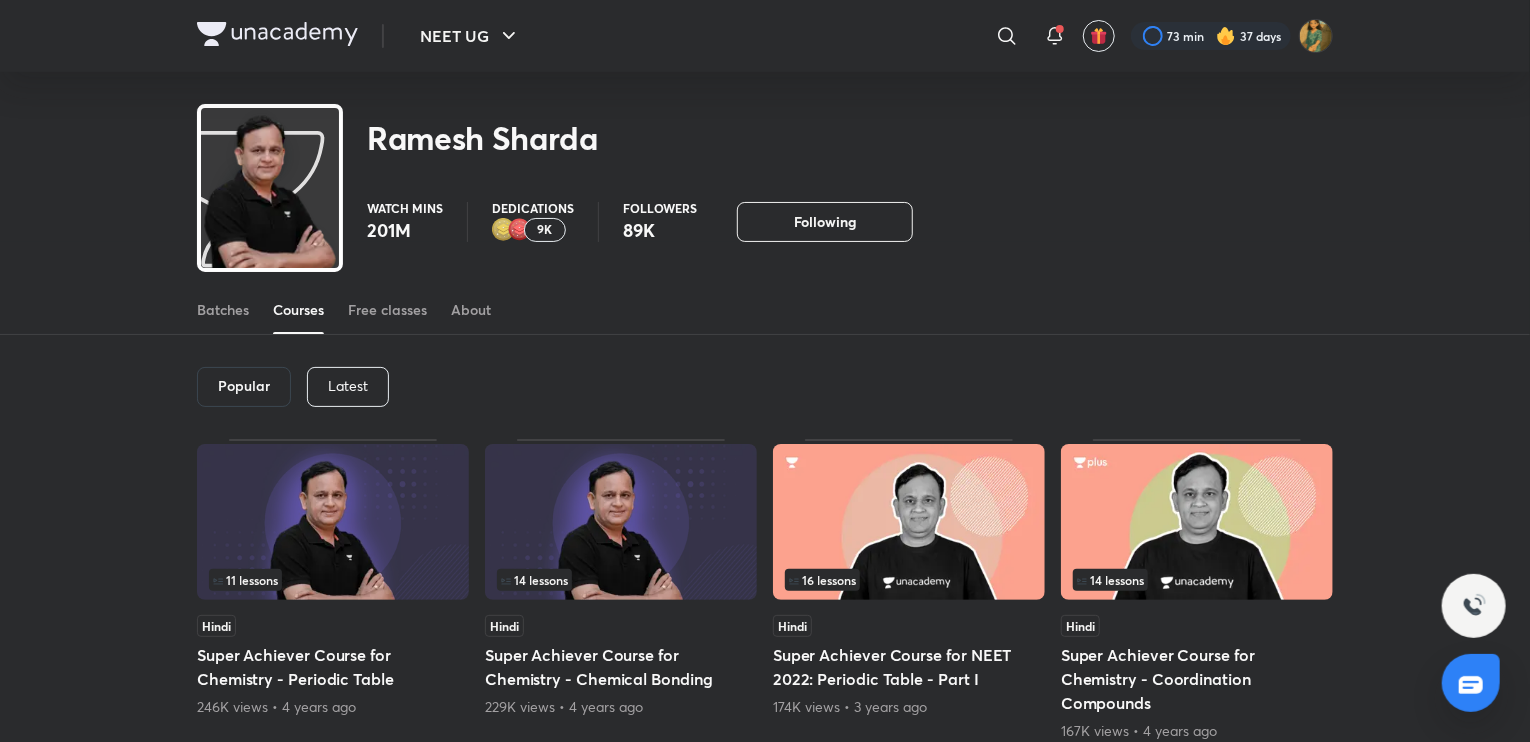 click on "Latest" at bounding box center [348, 386] 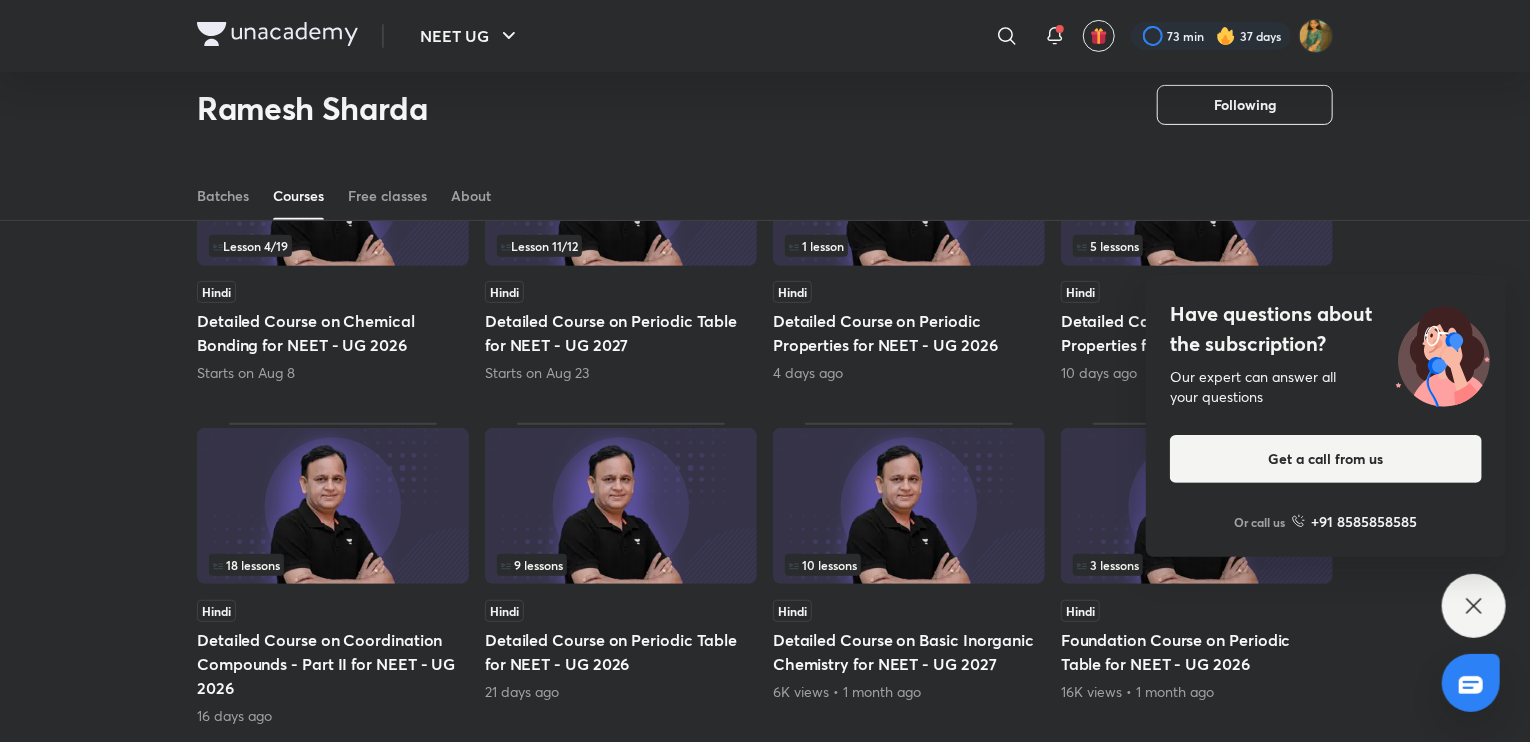 scroll, scrollTop: 0, scrollLeft: 0, axis: both 